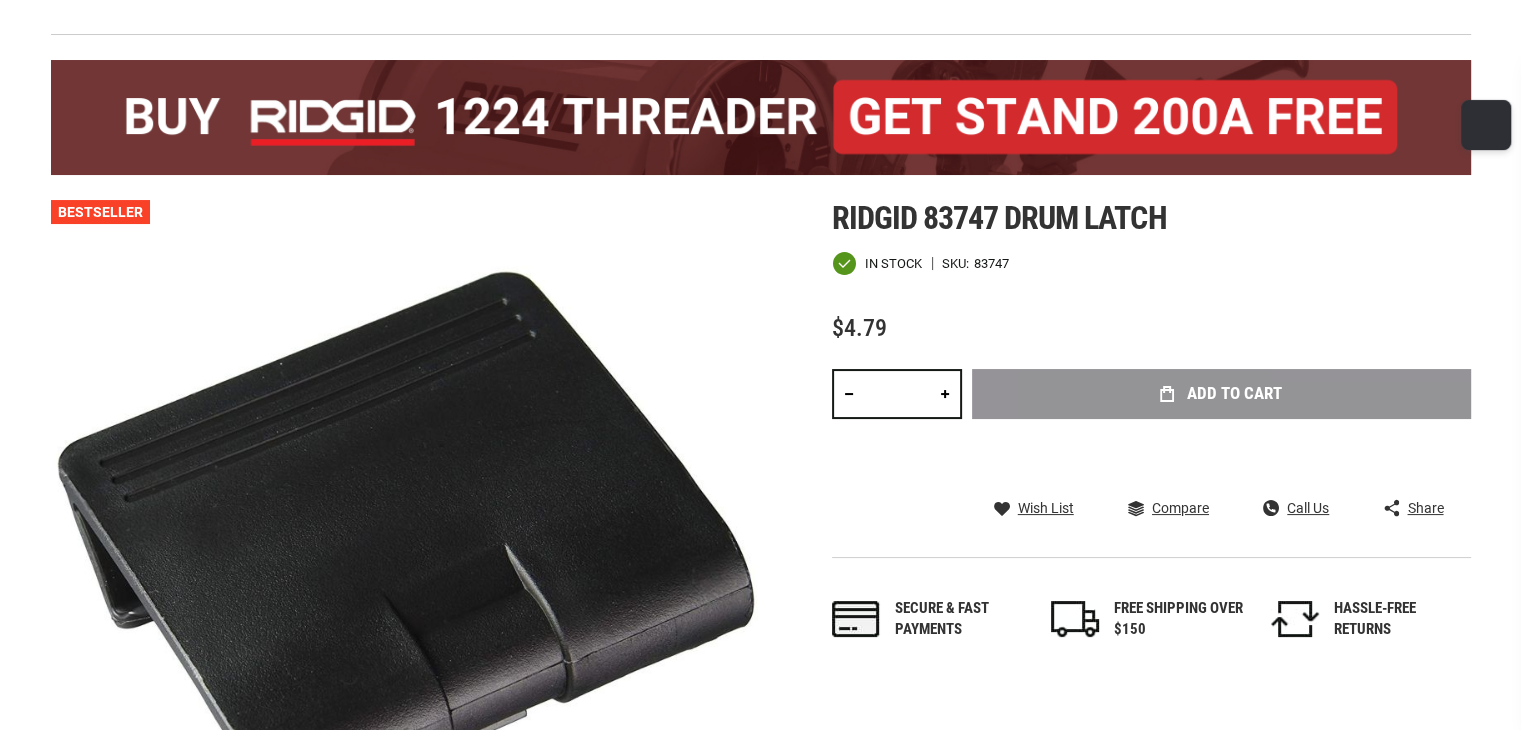 scroll, scrollTop: 127, scrollLeft: 0, axis: vertical 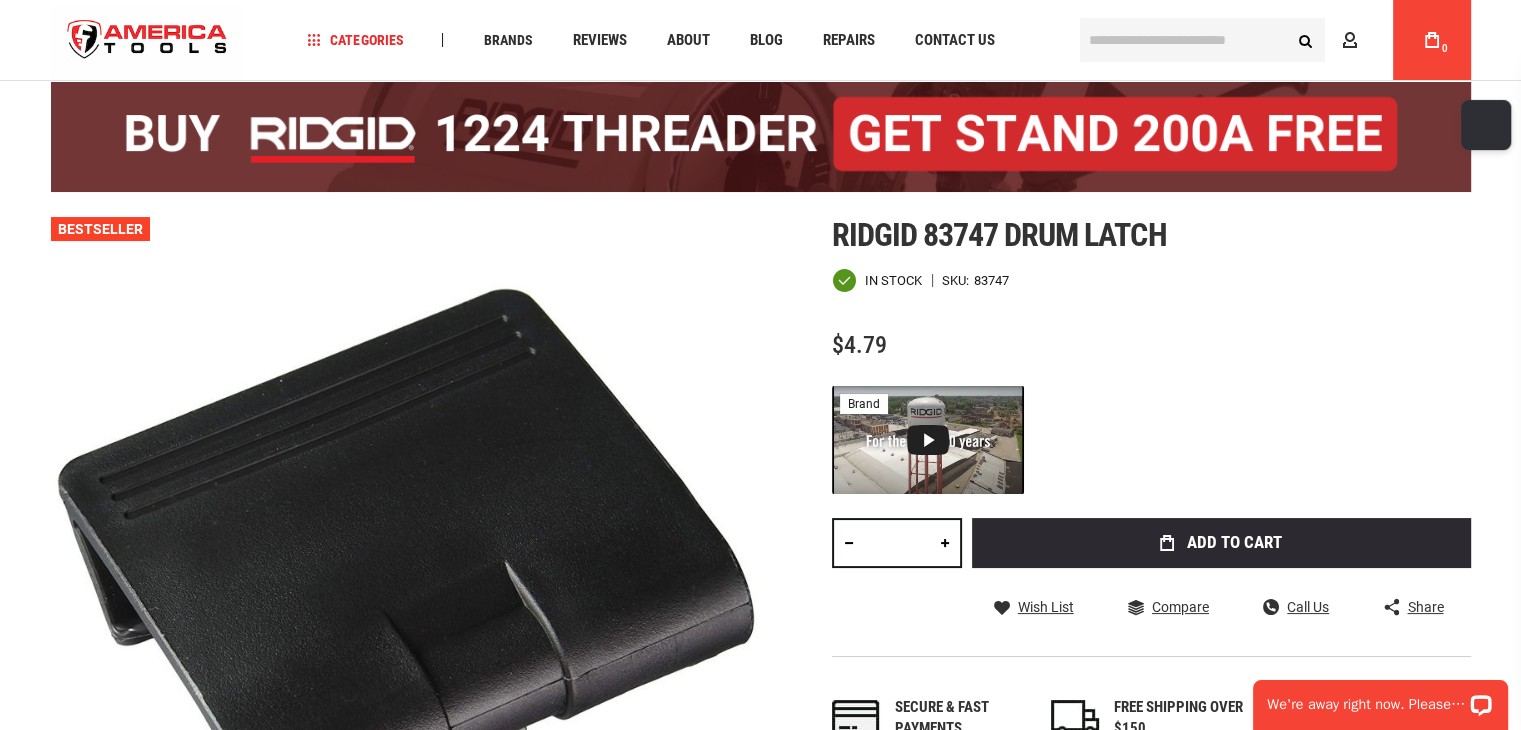 click at bounding box center [945, 543] 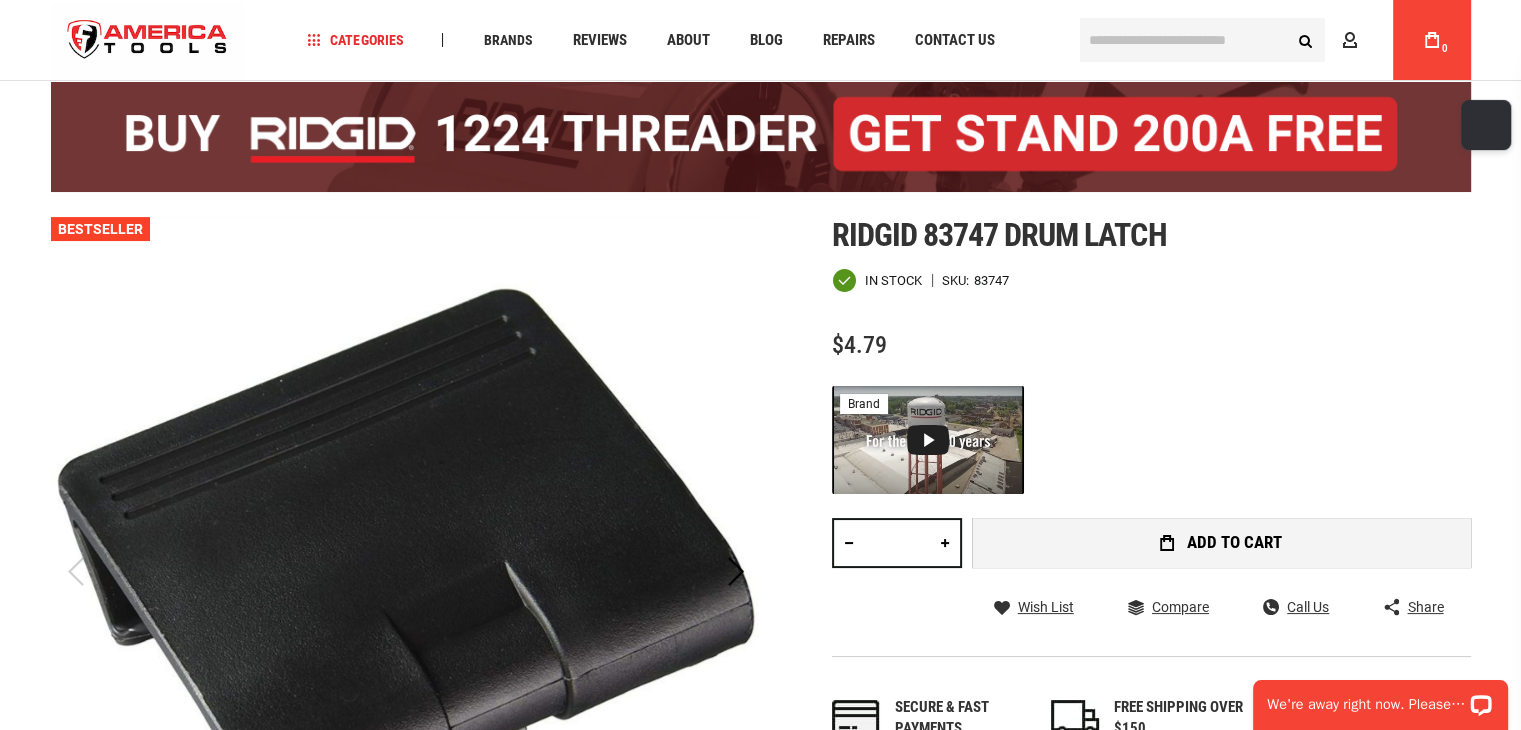 click at bounding box center (849, 543) 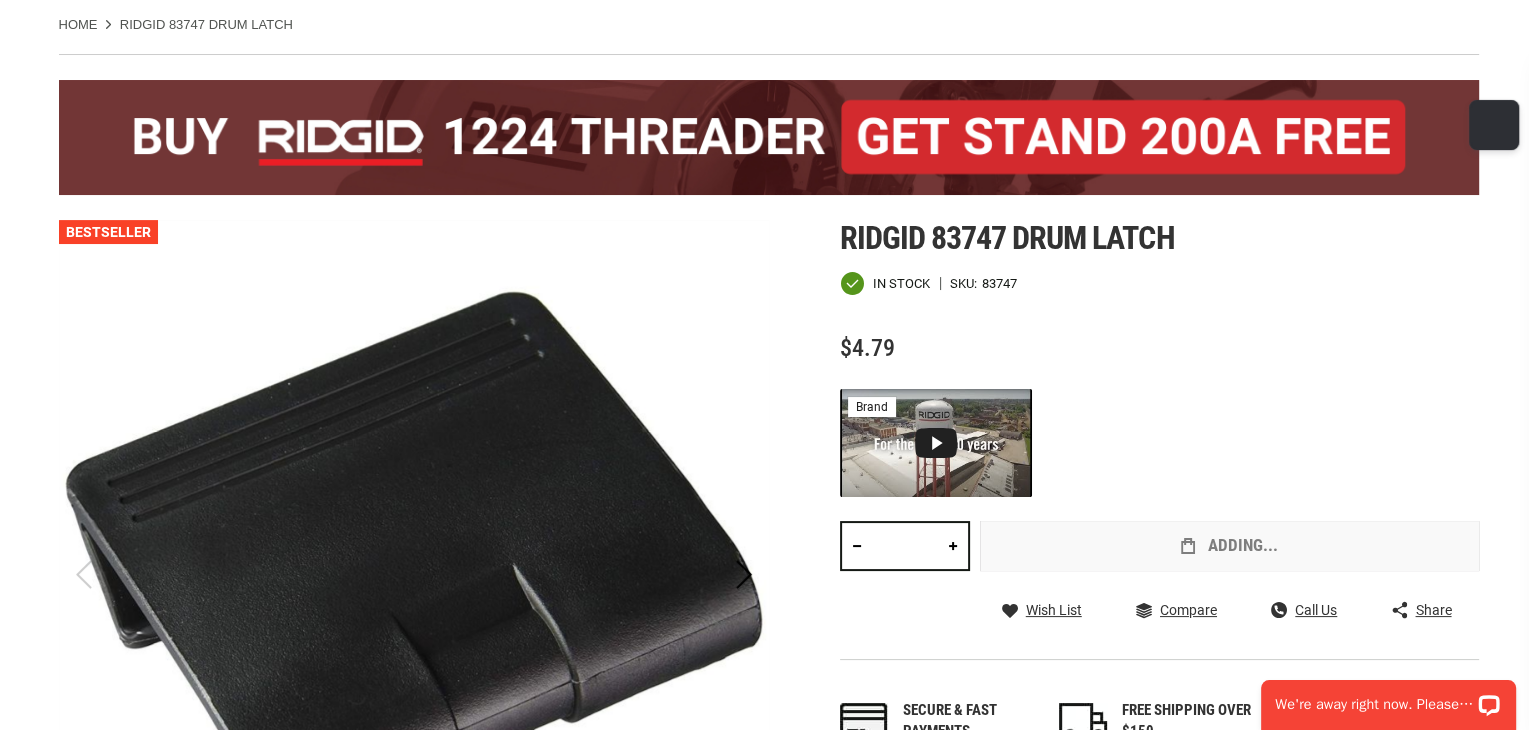 scroll, scrollTop: 0, scrollLeft: 0, axis: both 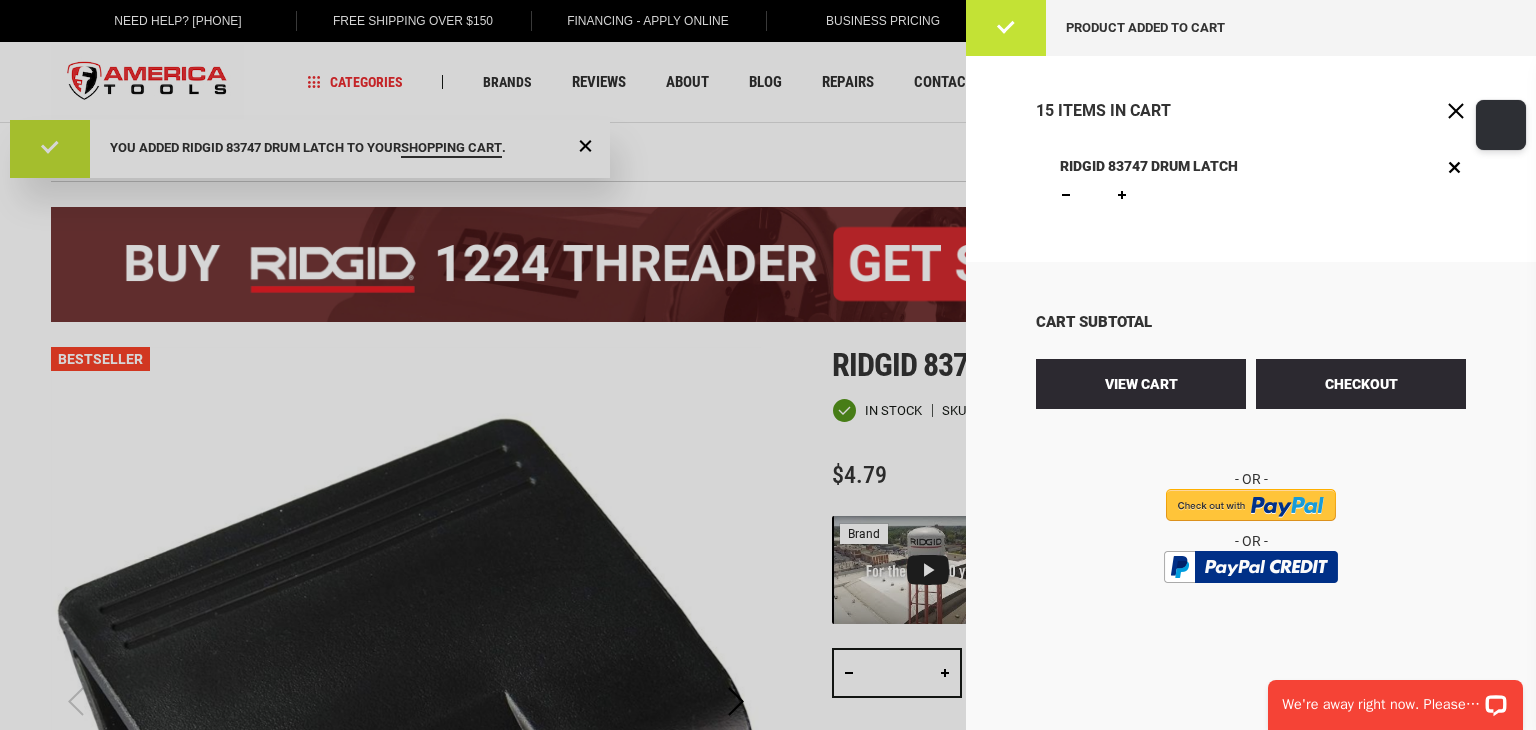 click on "View Cart" at bounding box center (1141, 384) 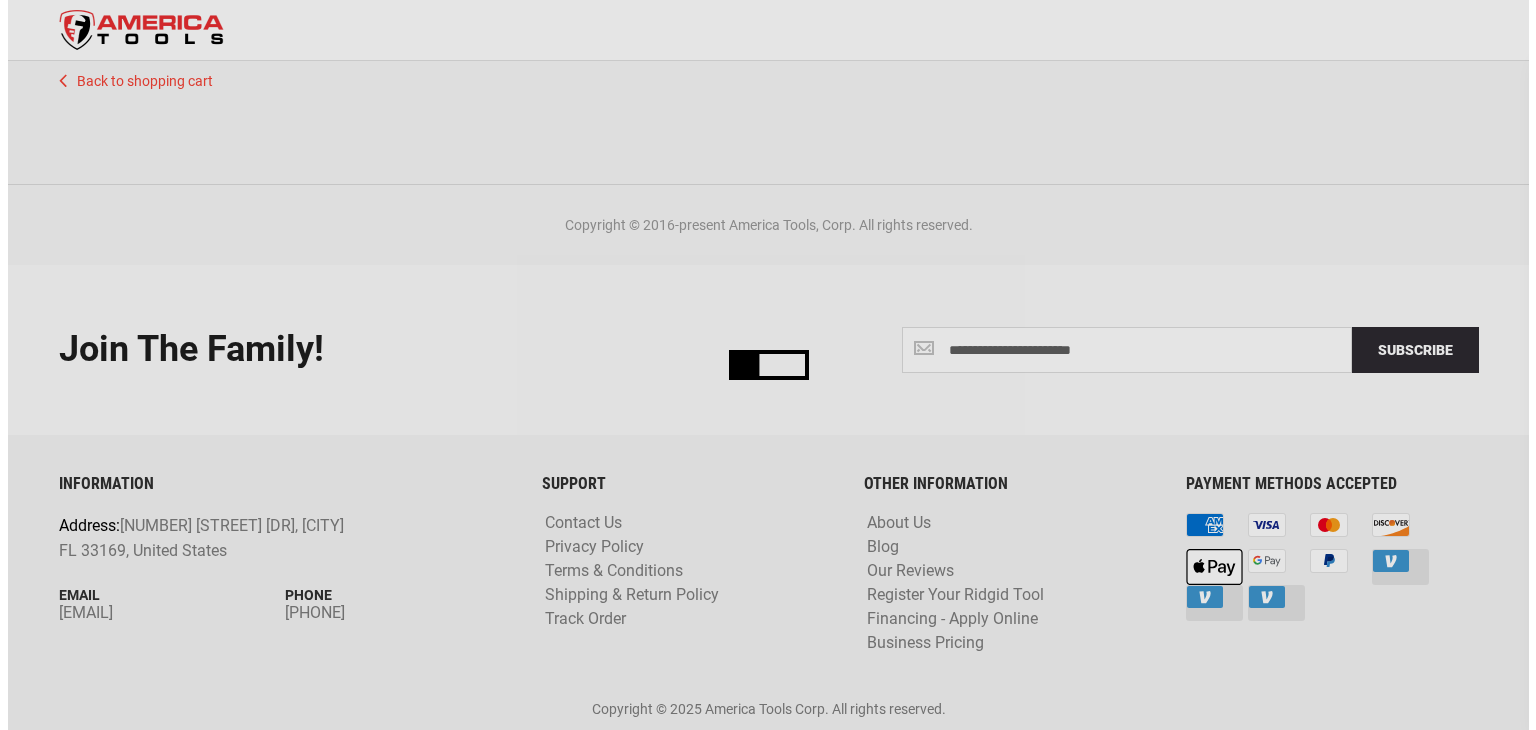 scroll, scrollTop: 0, scrollLeft: 0, axis: both 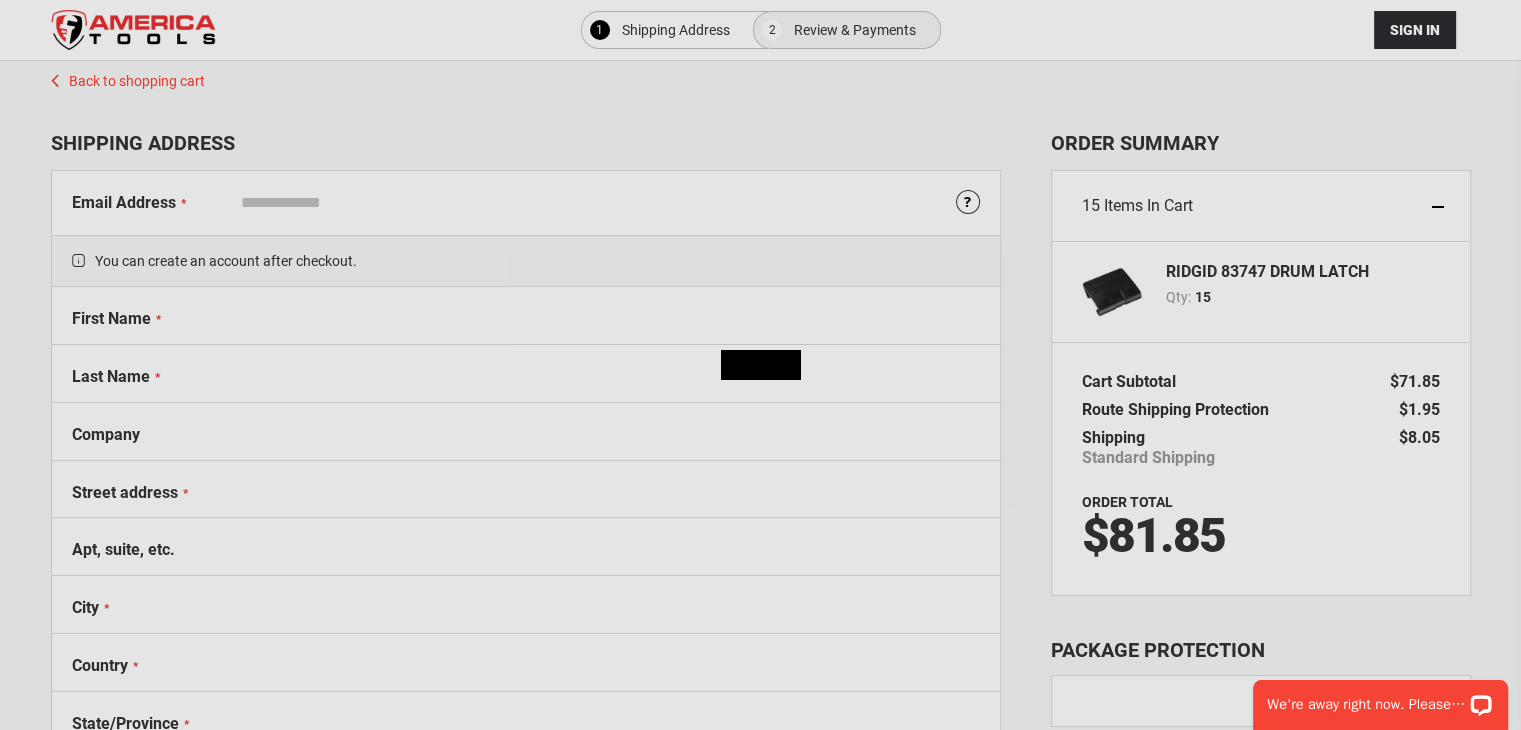 click at bounding box center (760, 365) 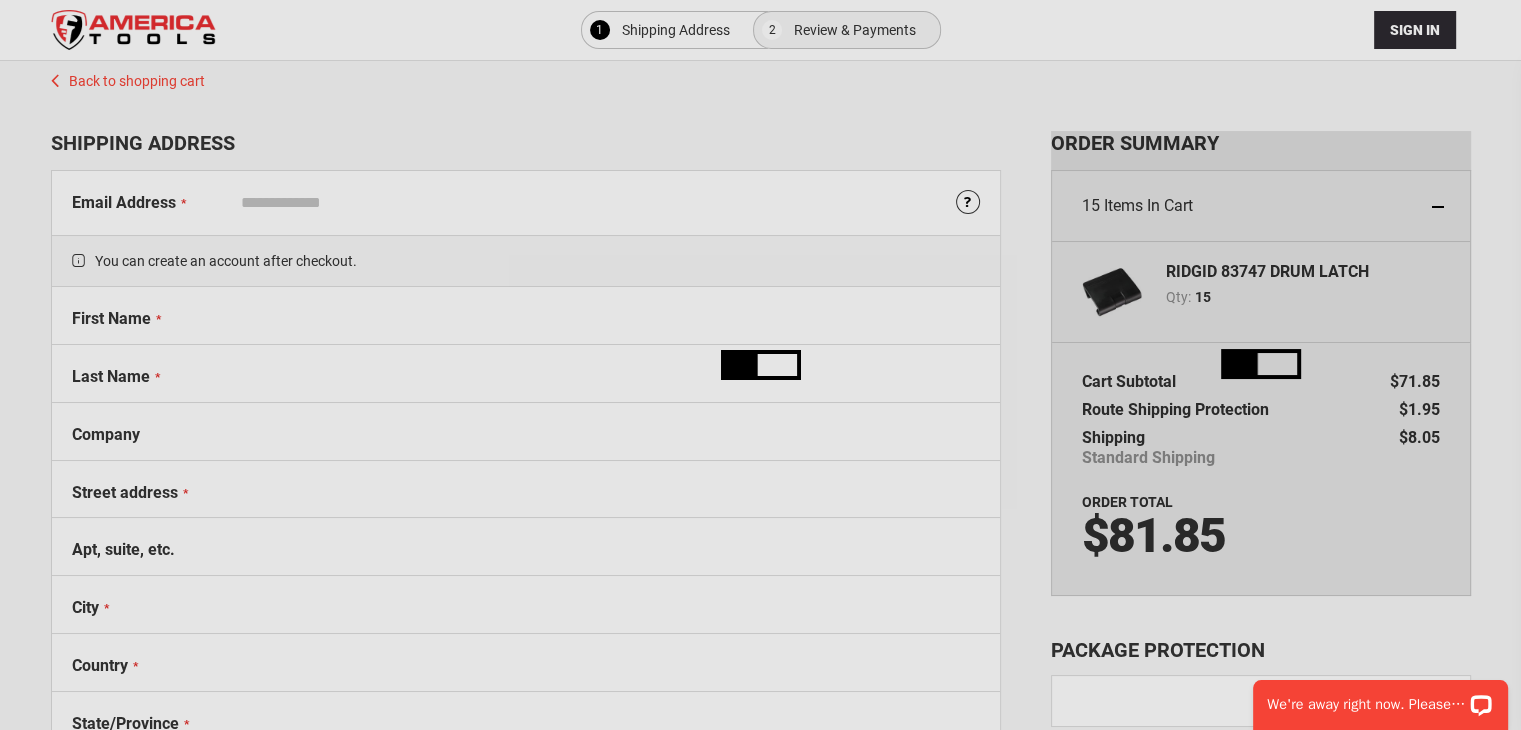 click at bounding box center (760, 365) 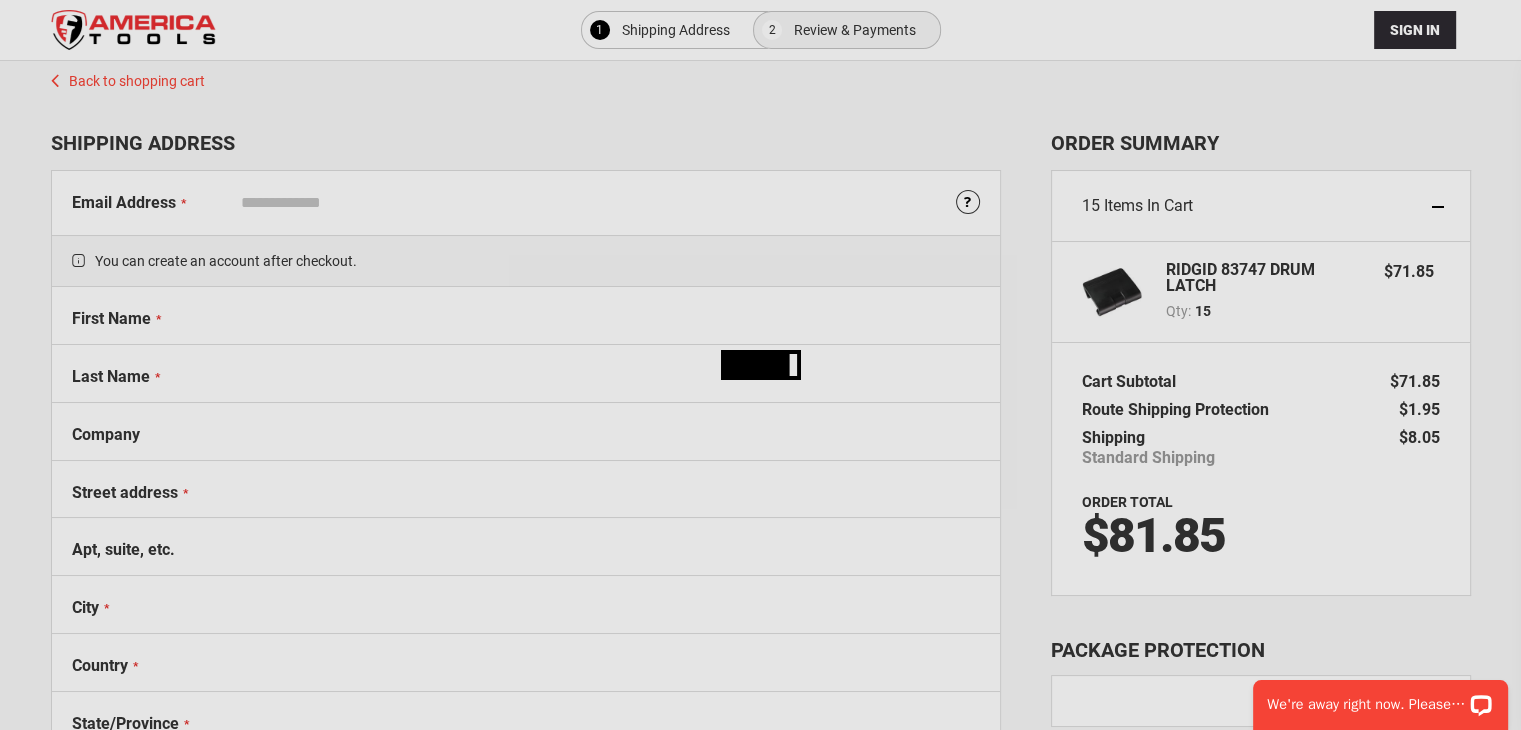 select on "**" 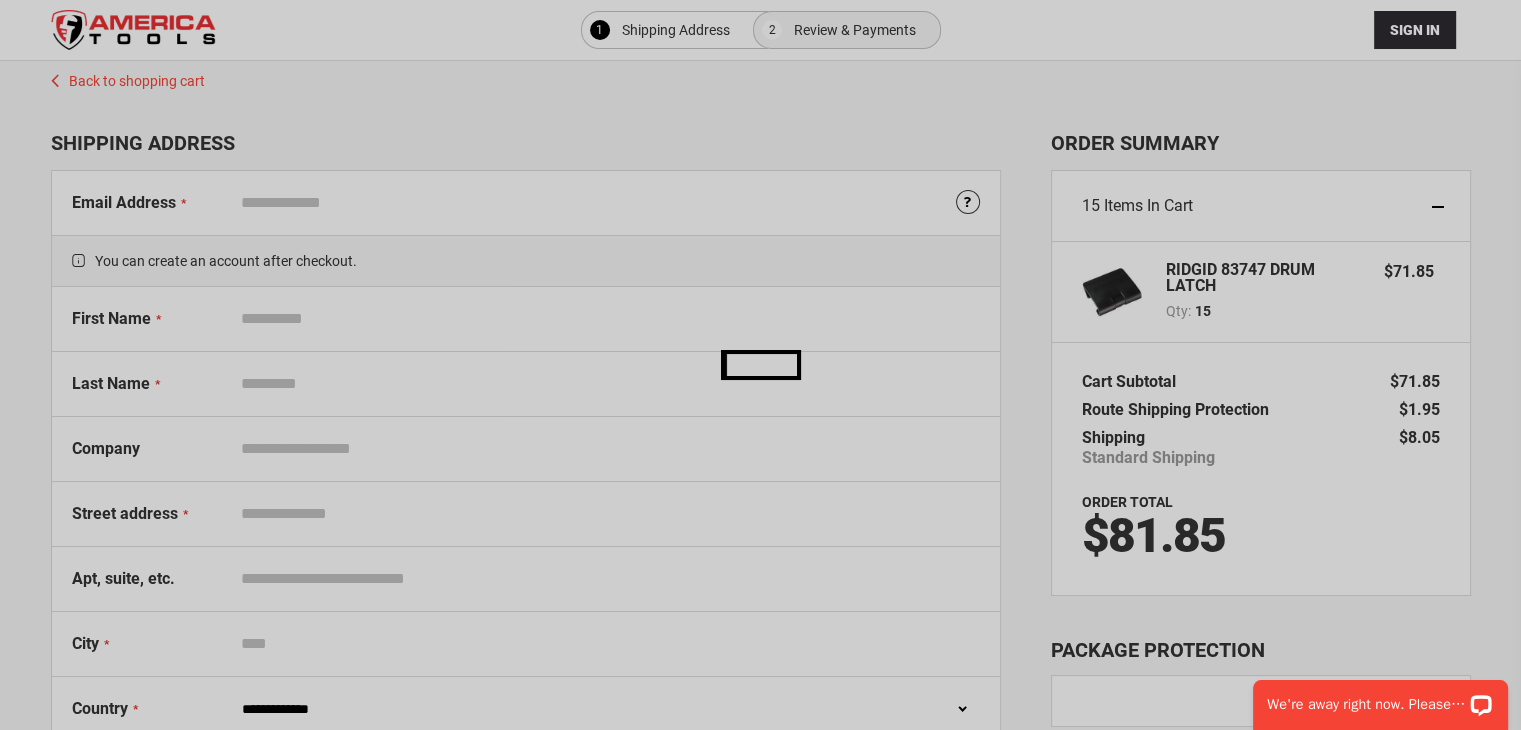 click on "Please wait..." at bounding box center [760, 365] 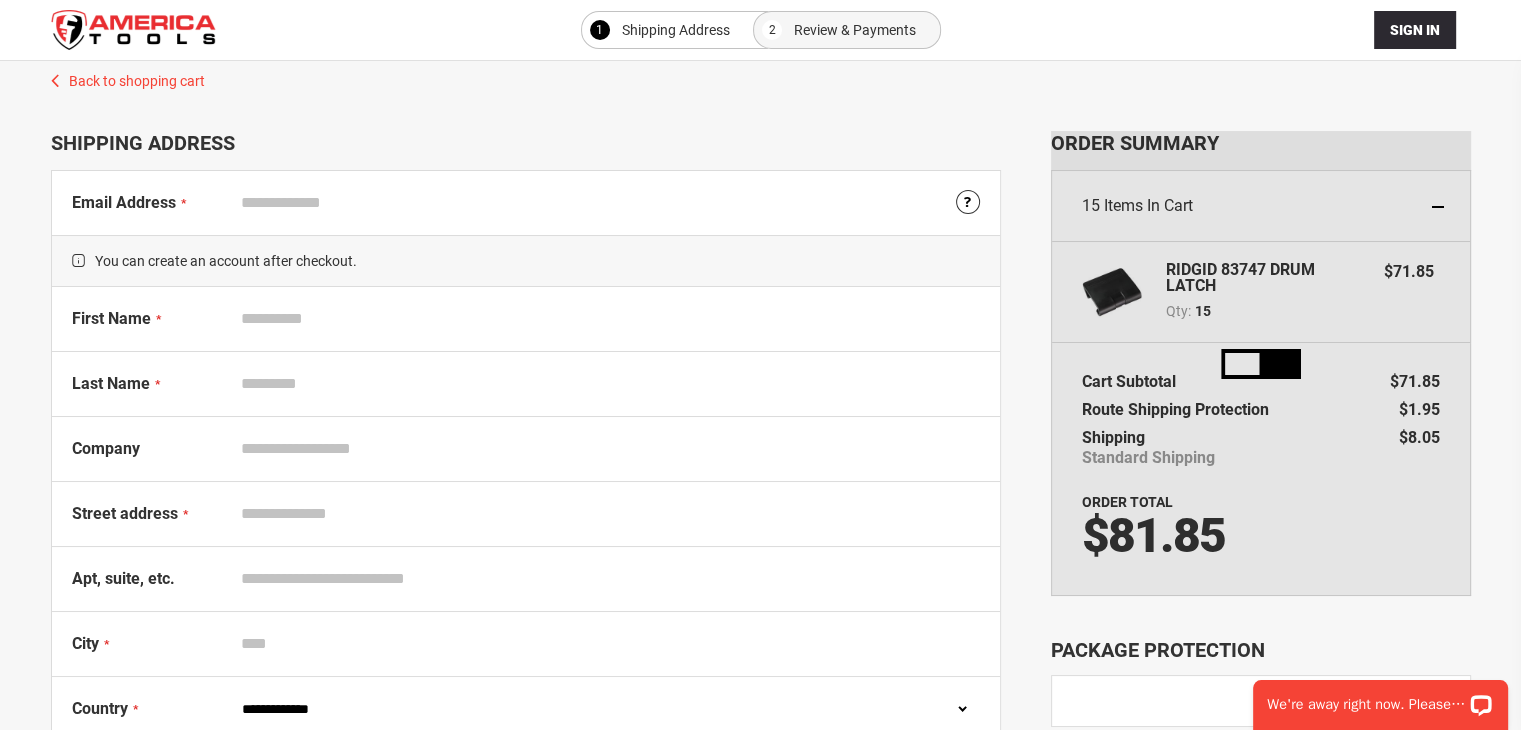 click on "Email Address" at bounding box center [606, 203] 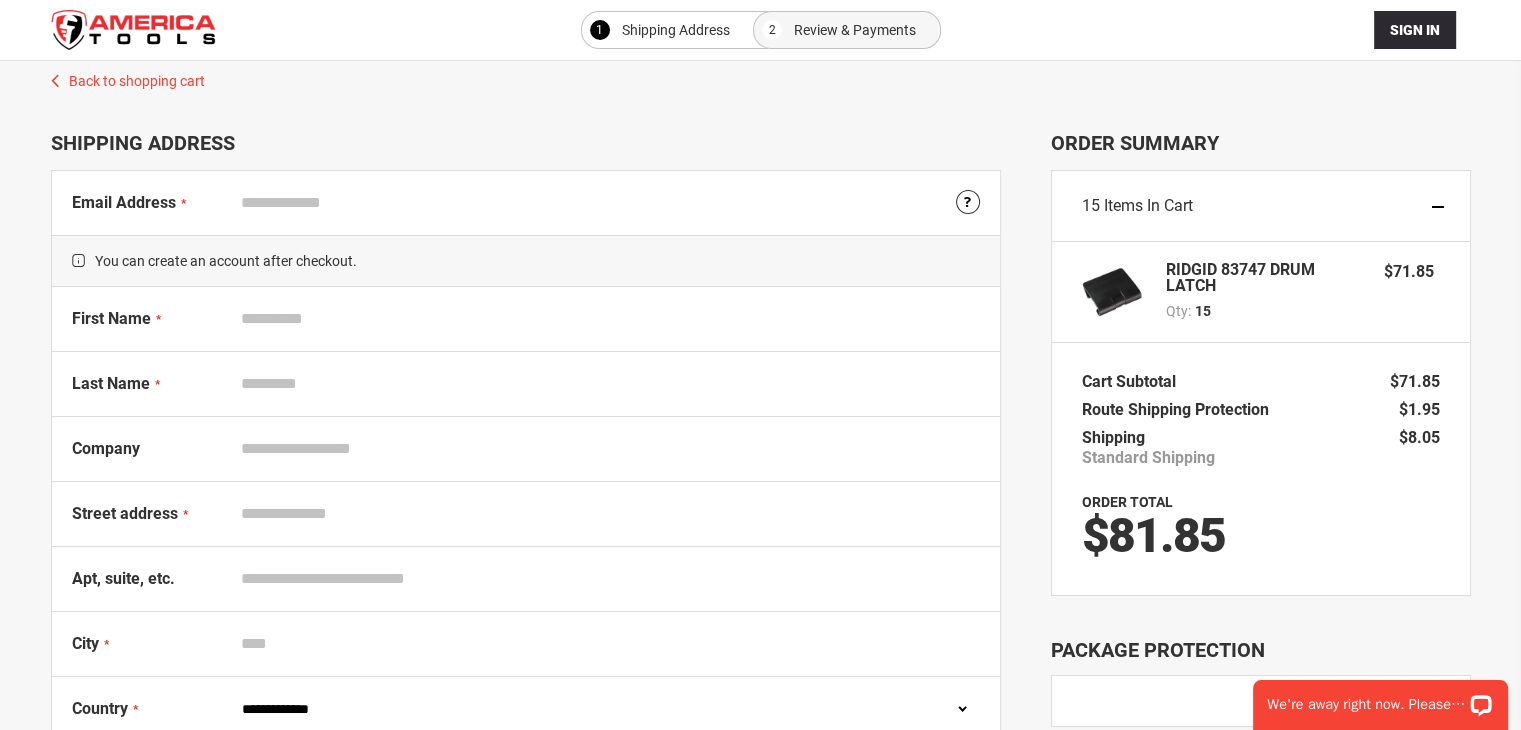 type on "**********" 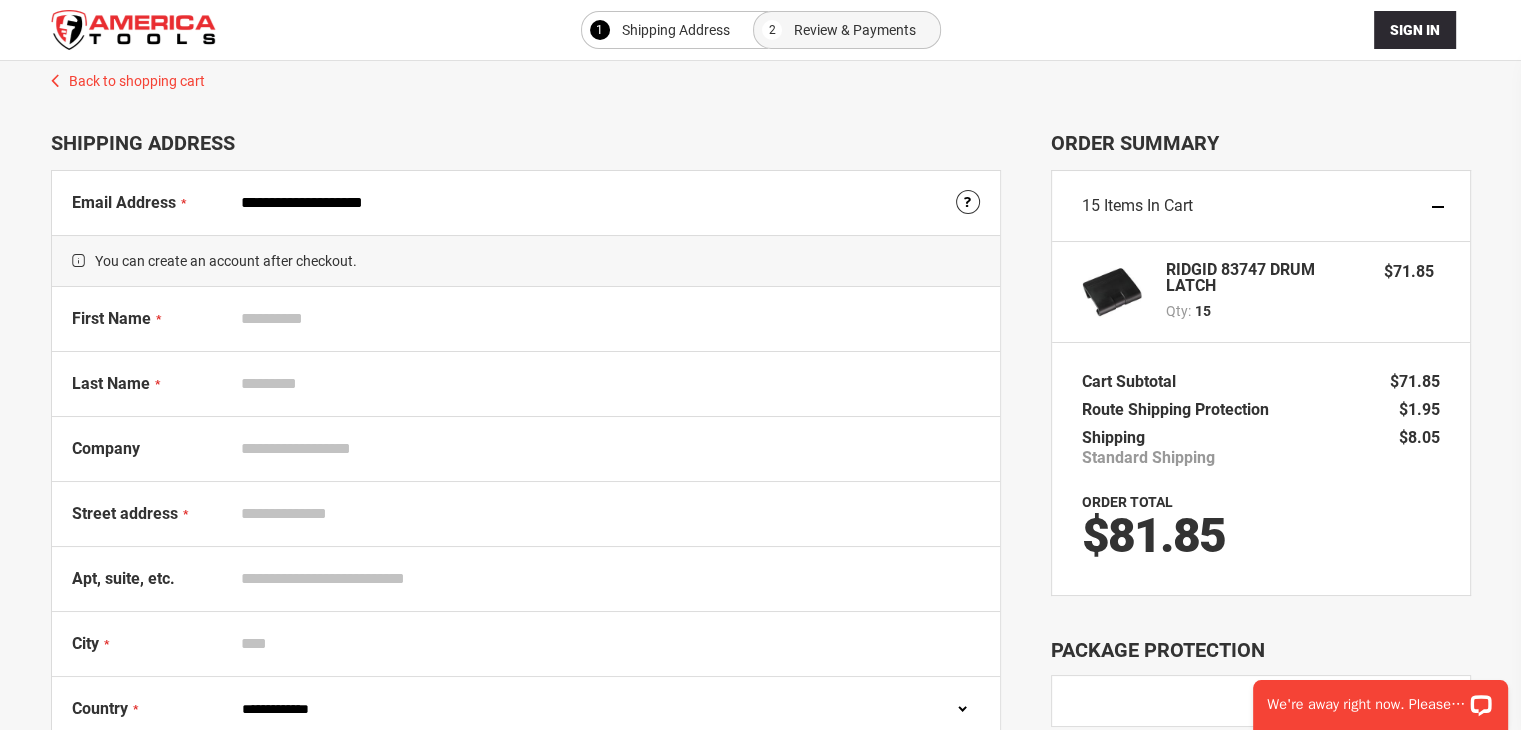 click on "First Name" at bounding box center [606, 319] 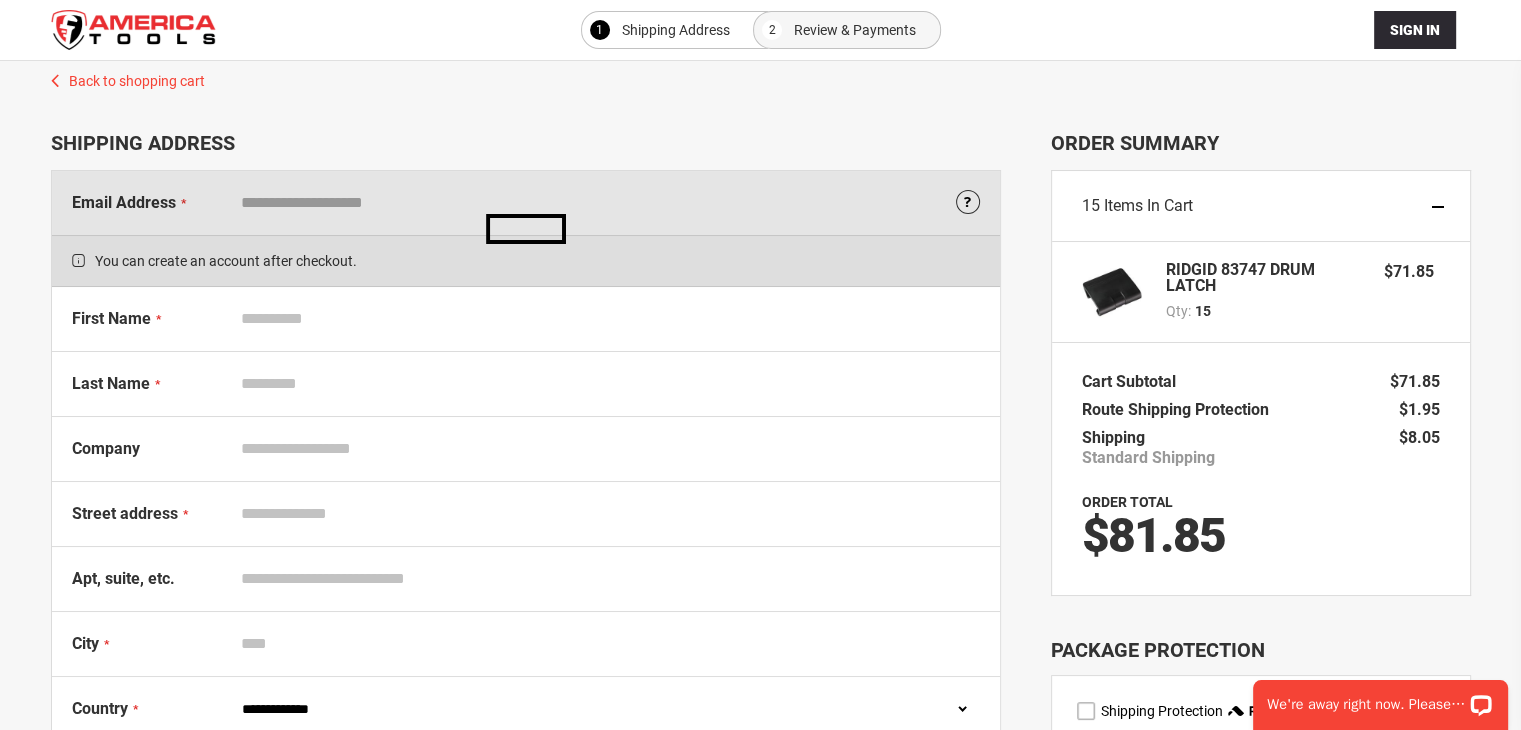 type on "******" 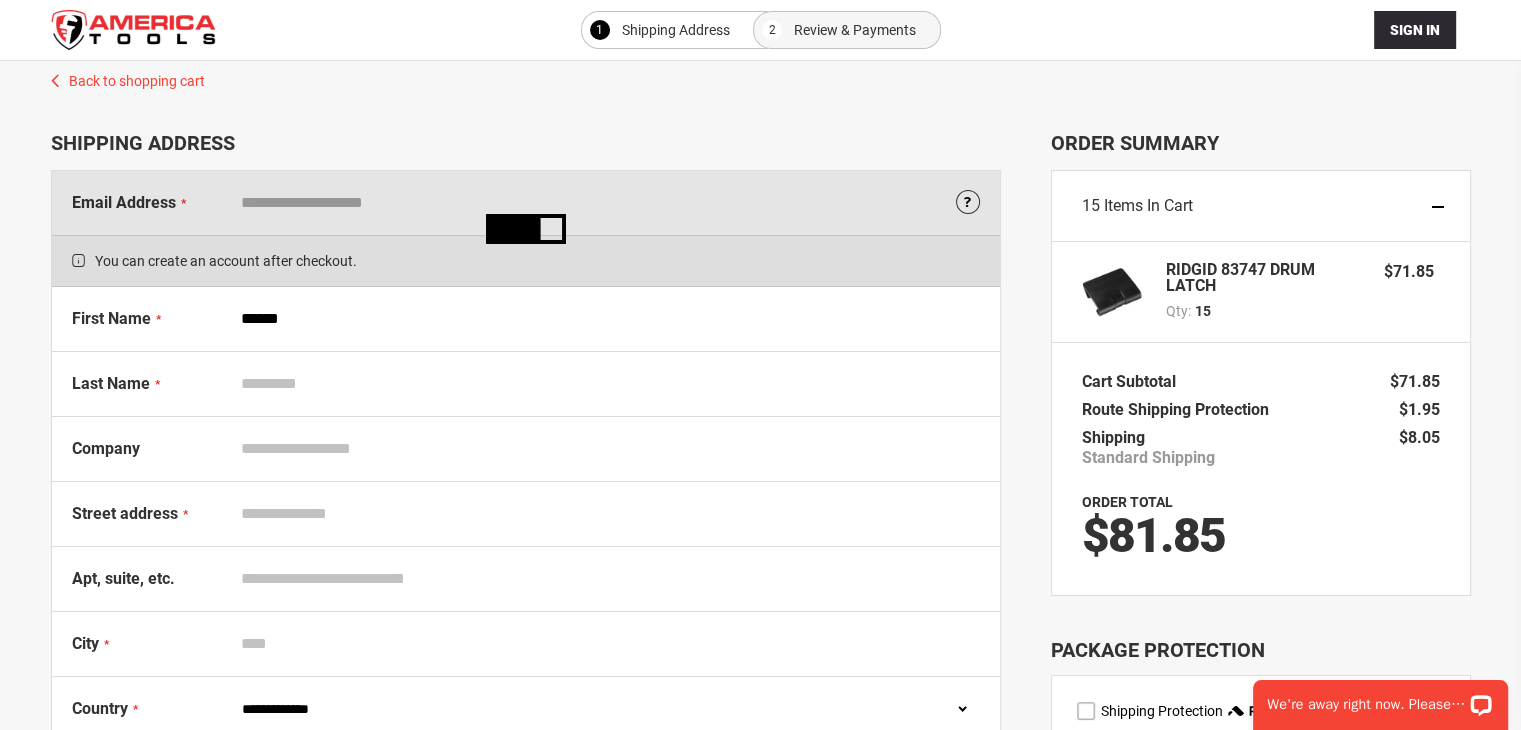 type on "****" 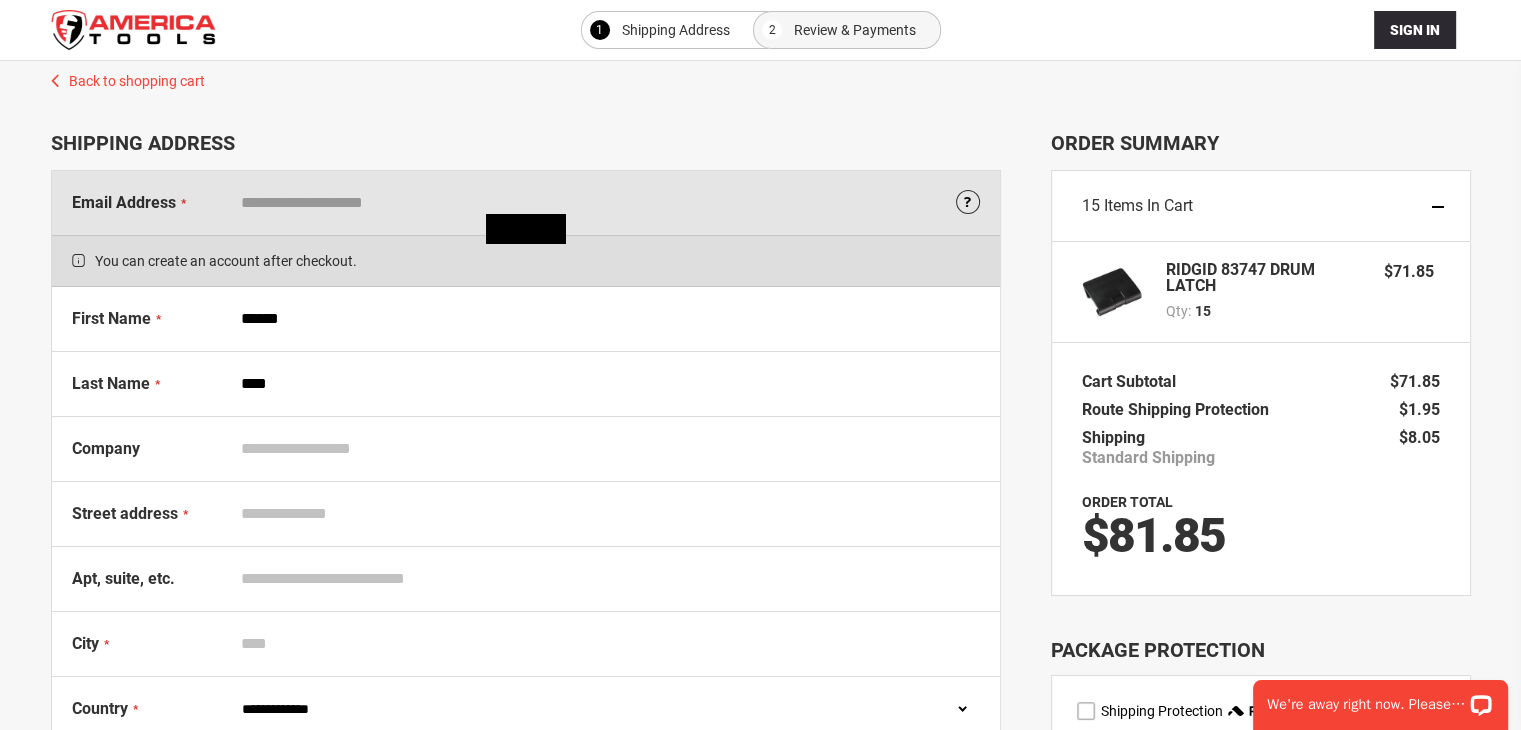 type on "*******" 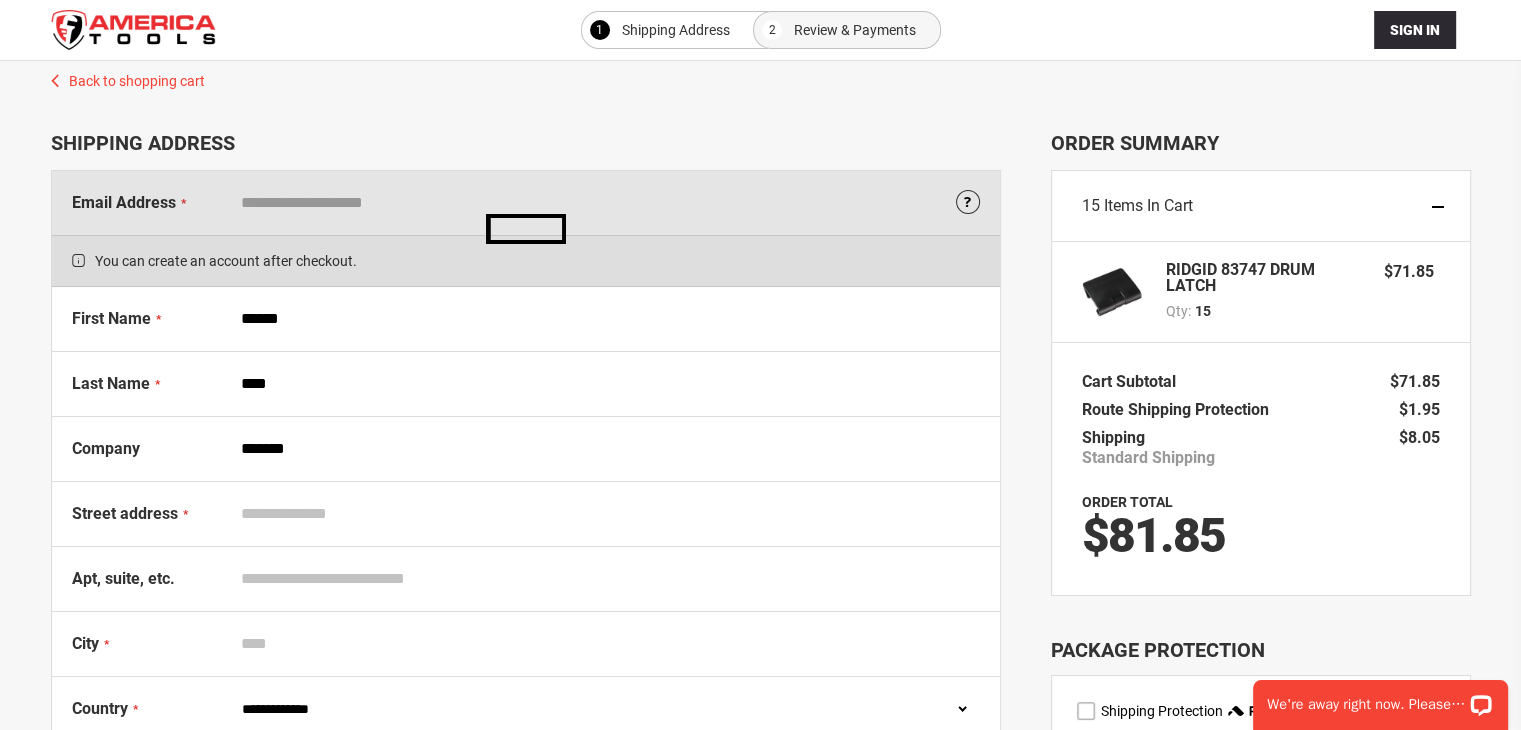 type on "**********" 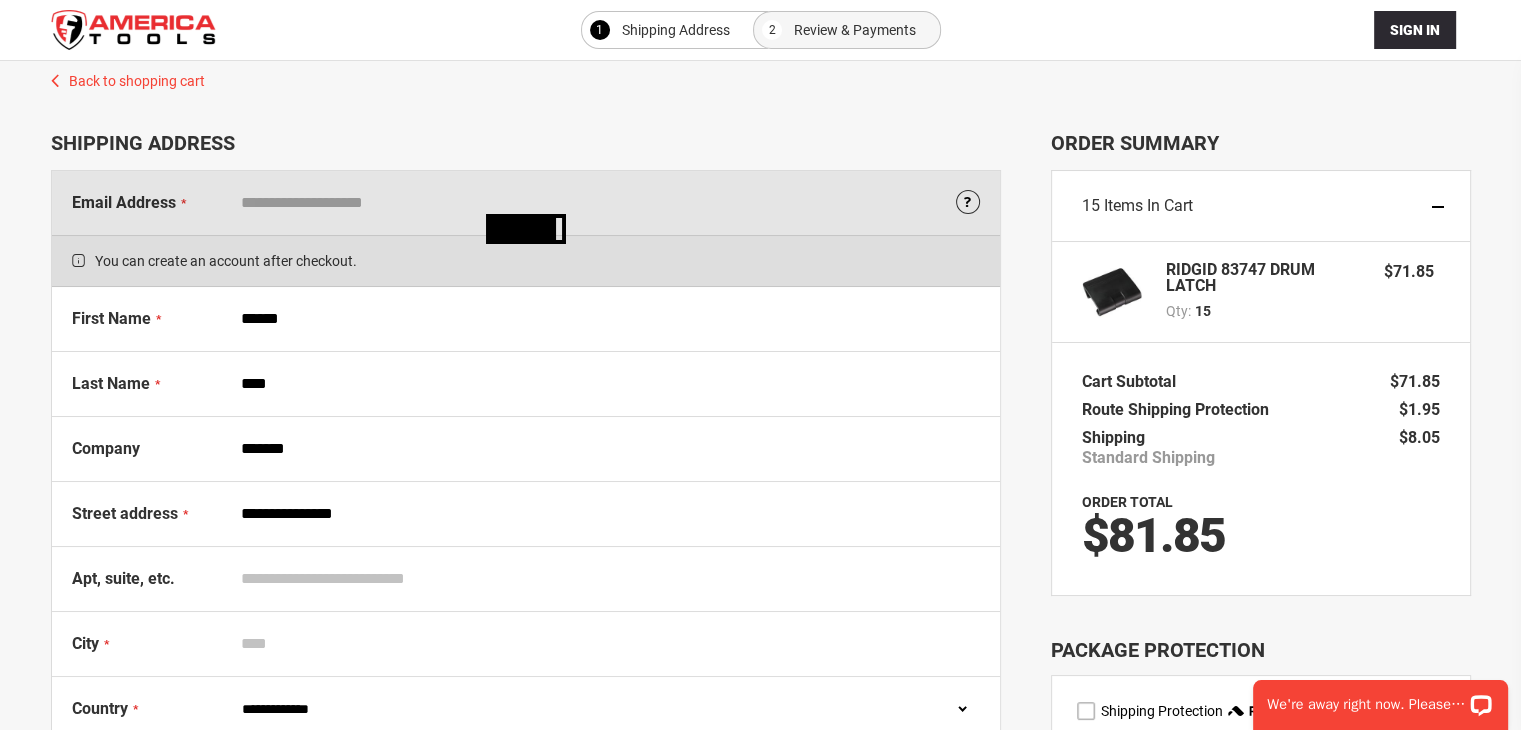 type on "*********" 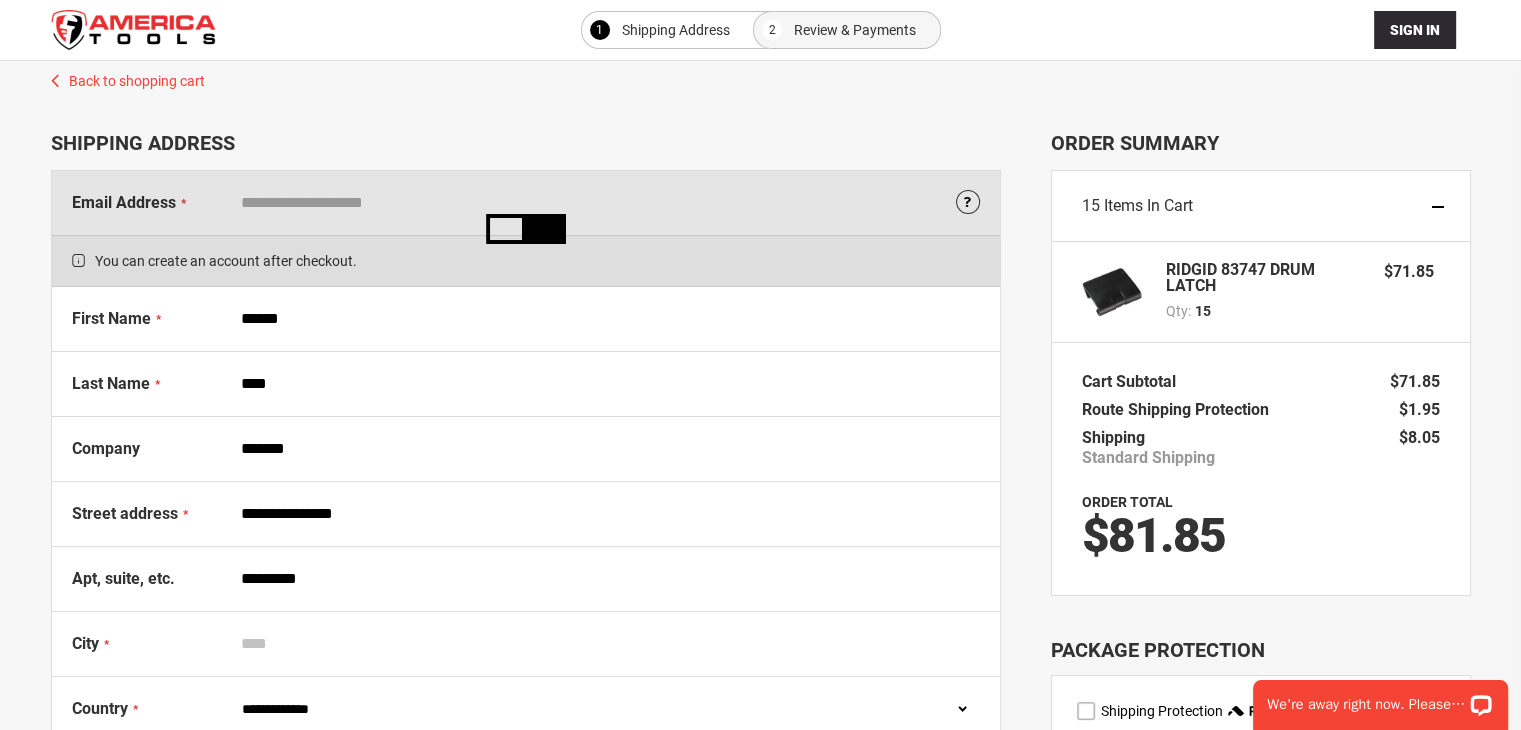 type on "*********" 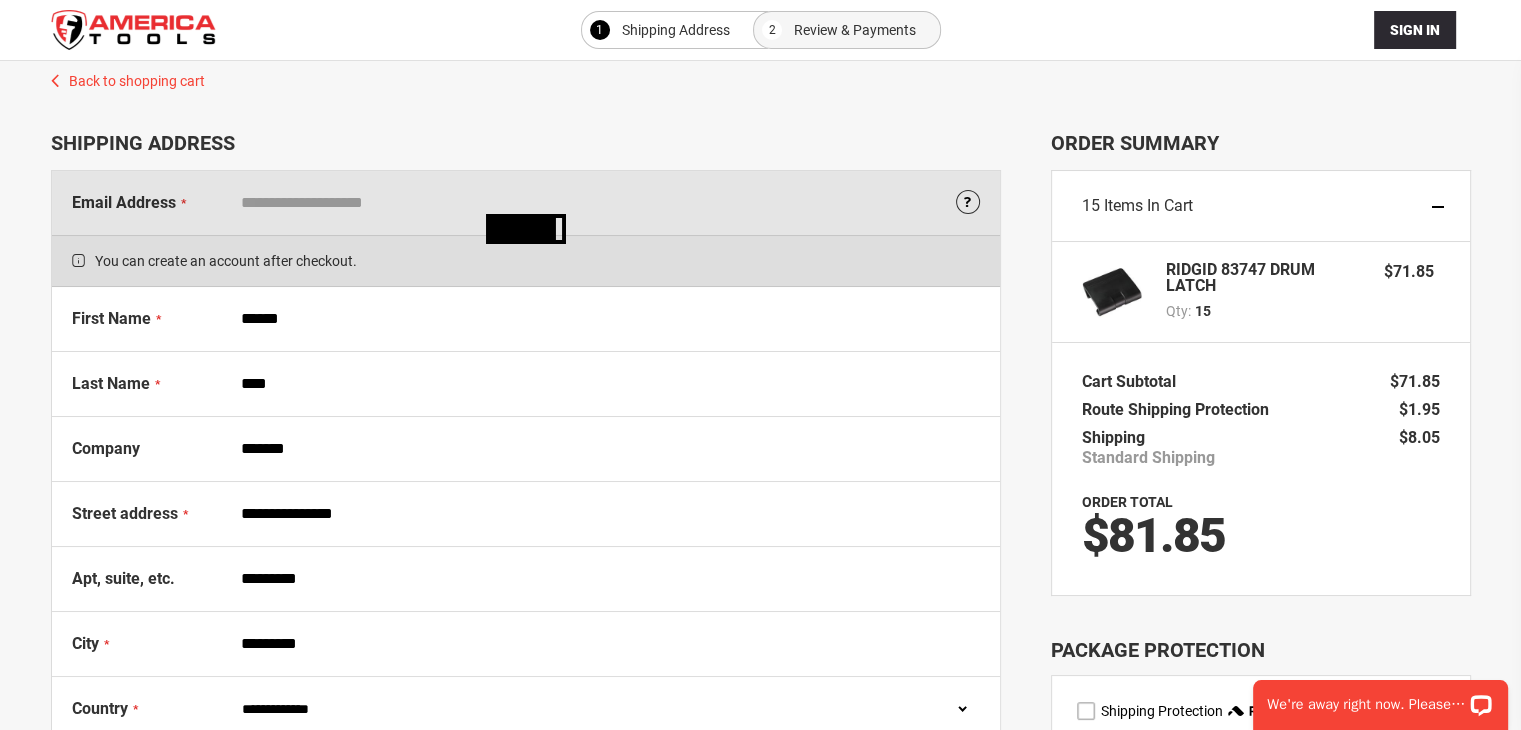 select on "**" 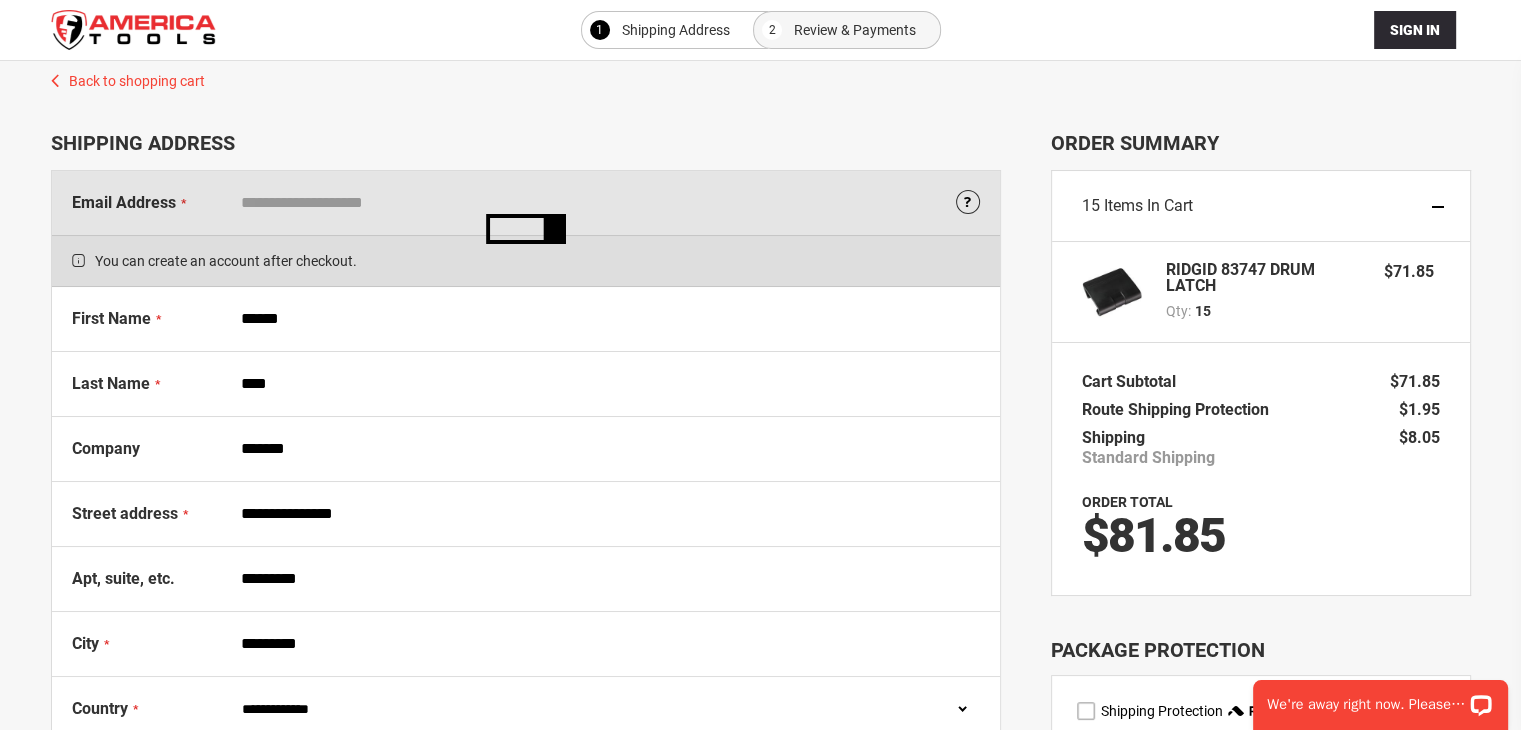 type on "*****" 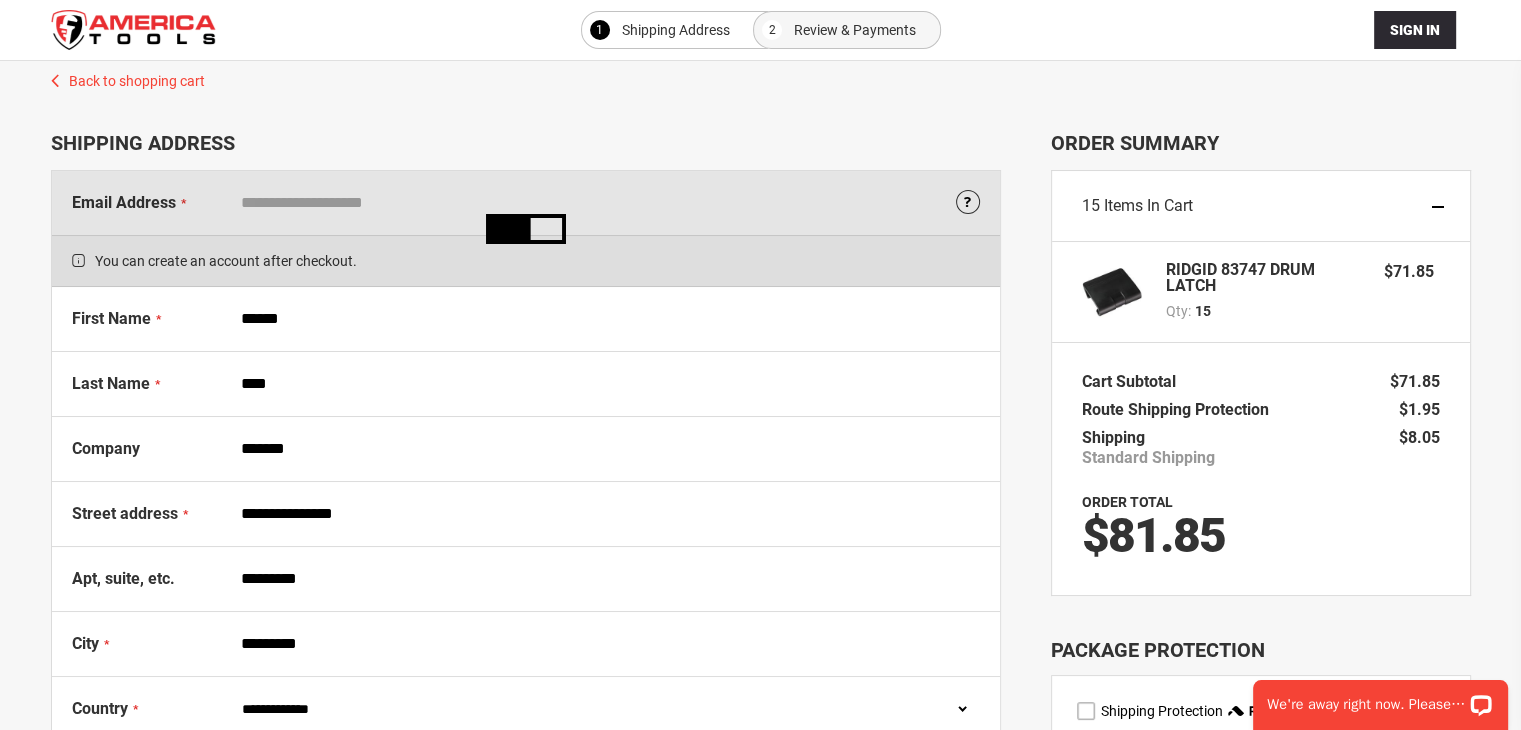 type on "**********" 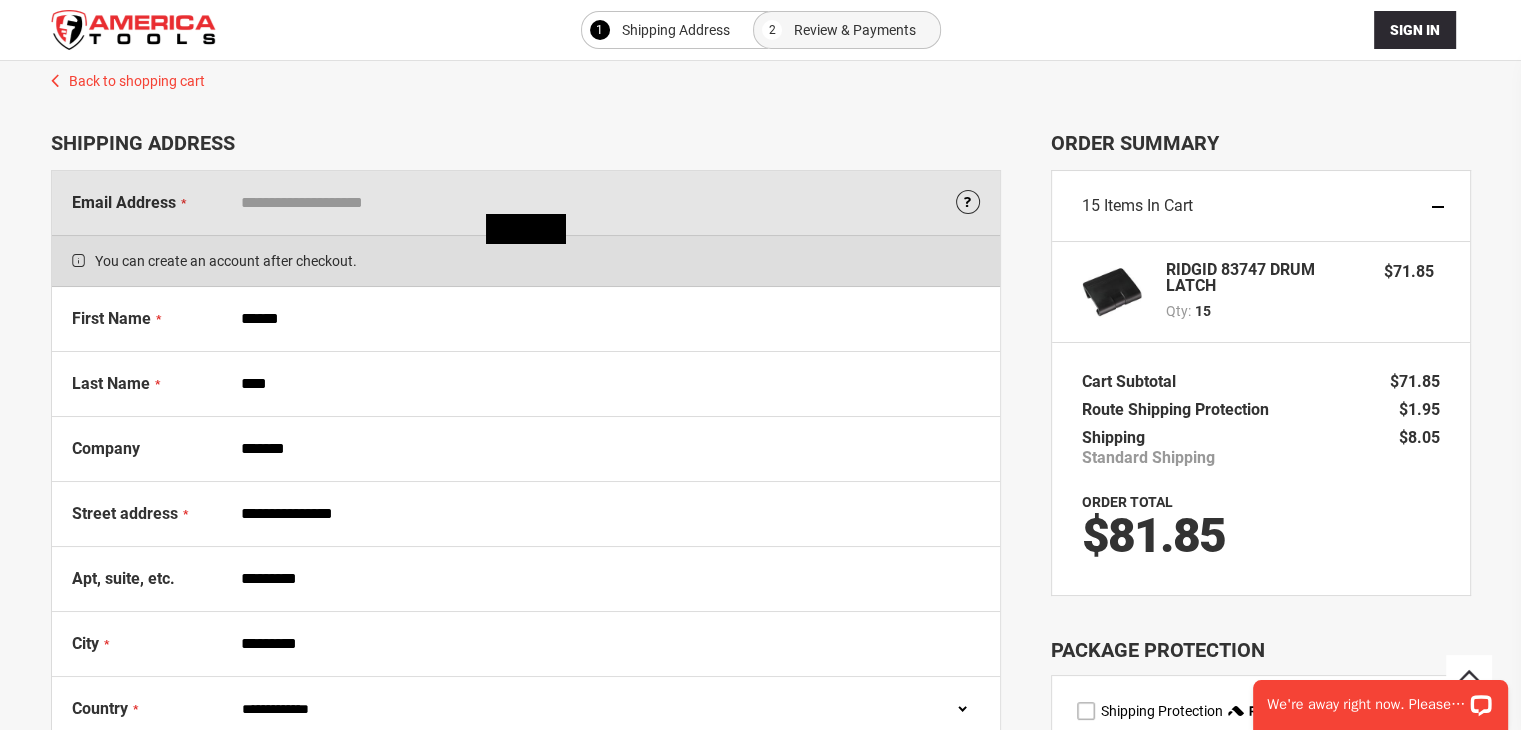scroll, scrollTop: 408, scrollLeft: 0, axis: vertical 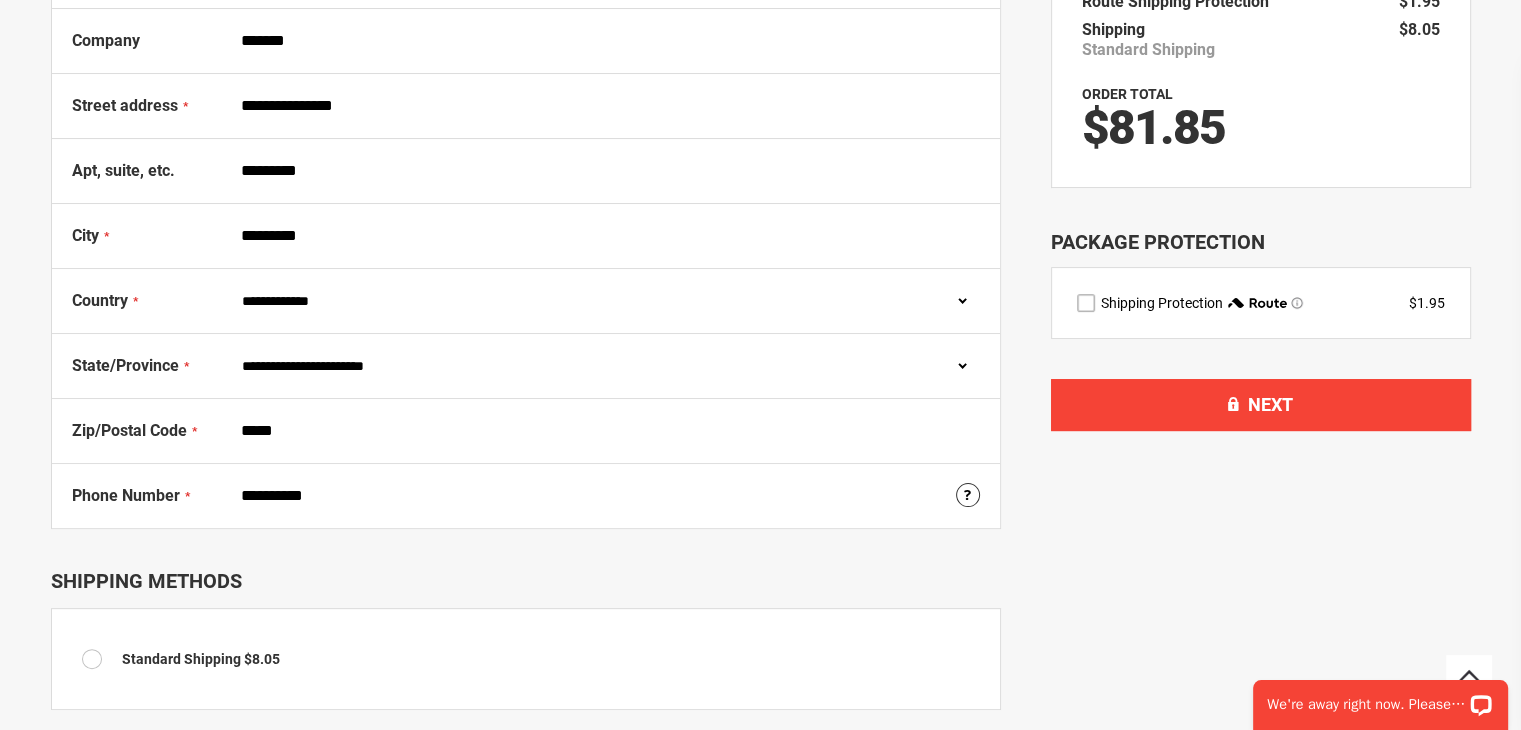 click at bounding box center (760, 322) 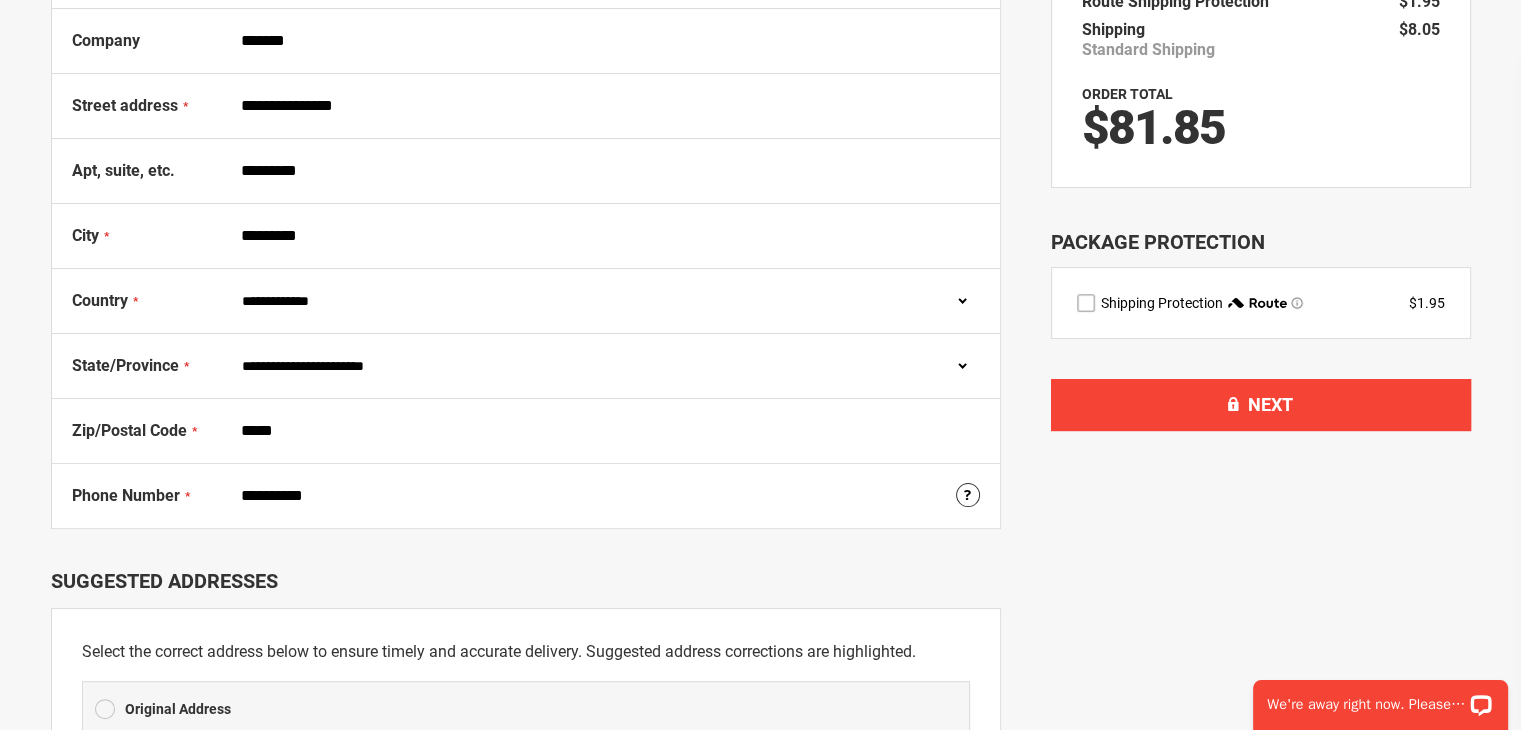 scroll, scrollTop: 0, scrollLeft: 0, axis: both 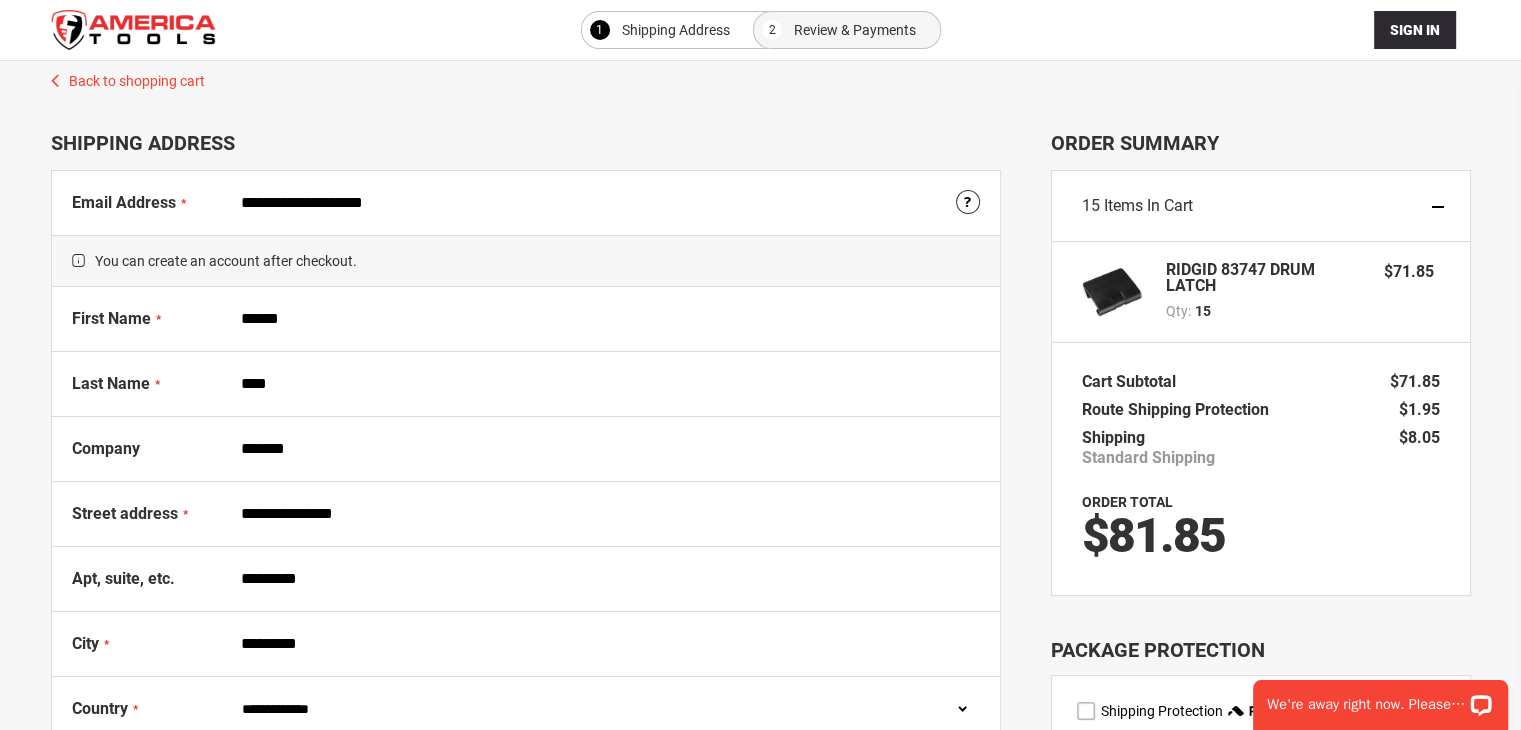 click at bounding box center (760, 730) 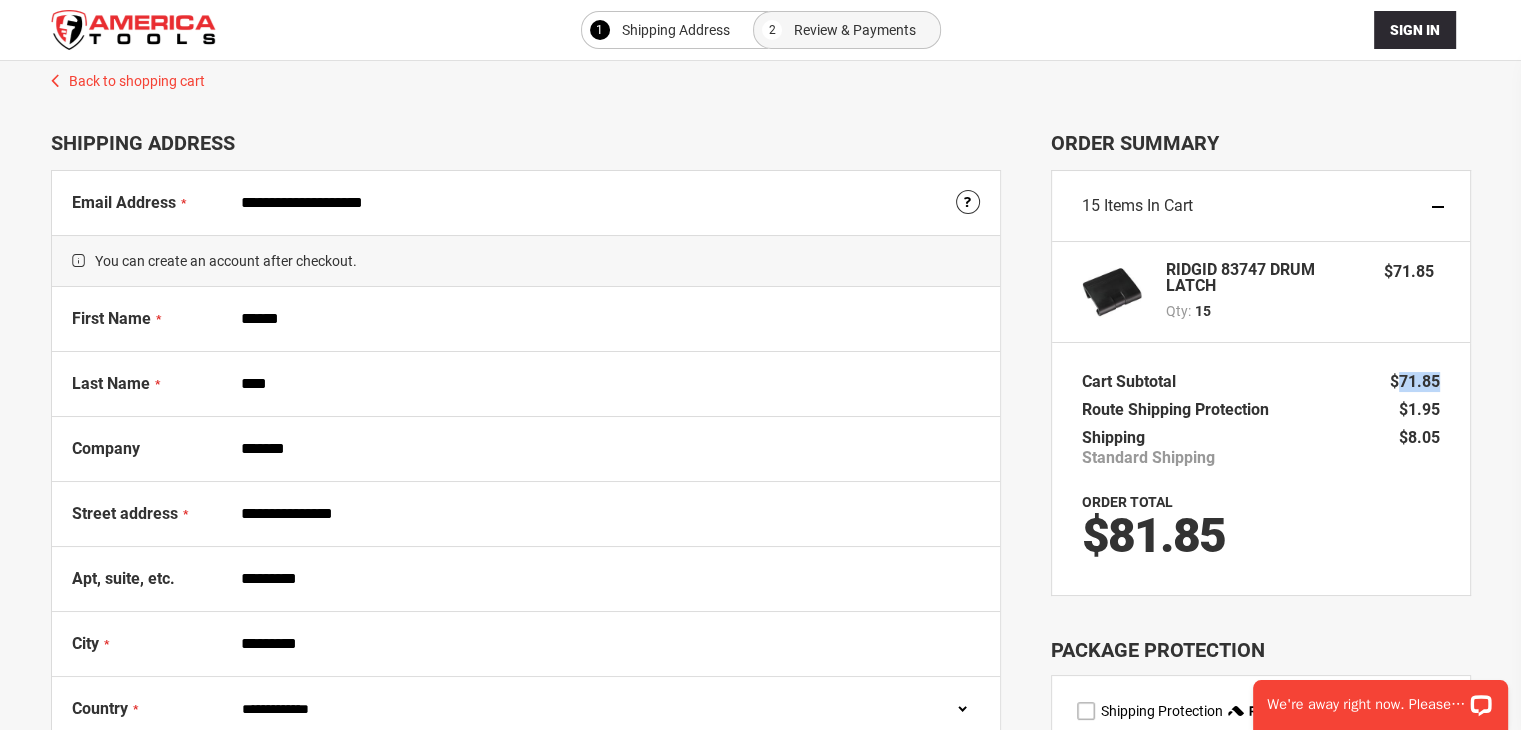 copy on "71.85" 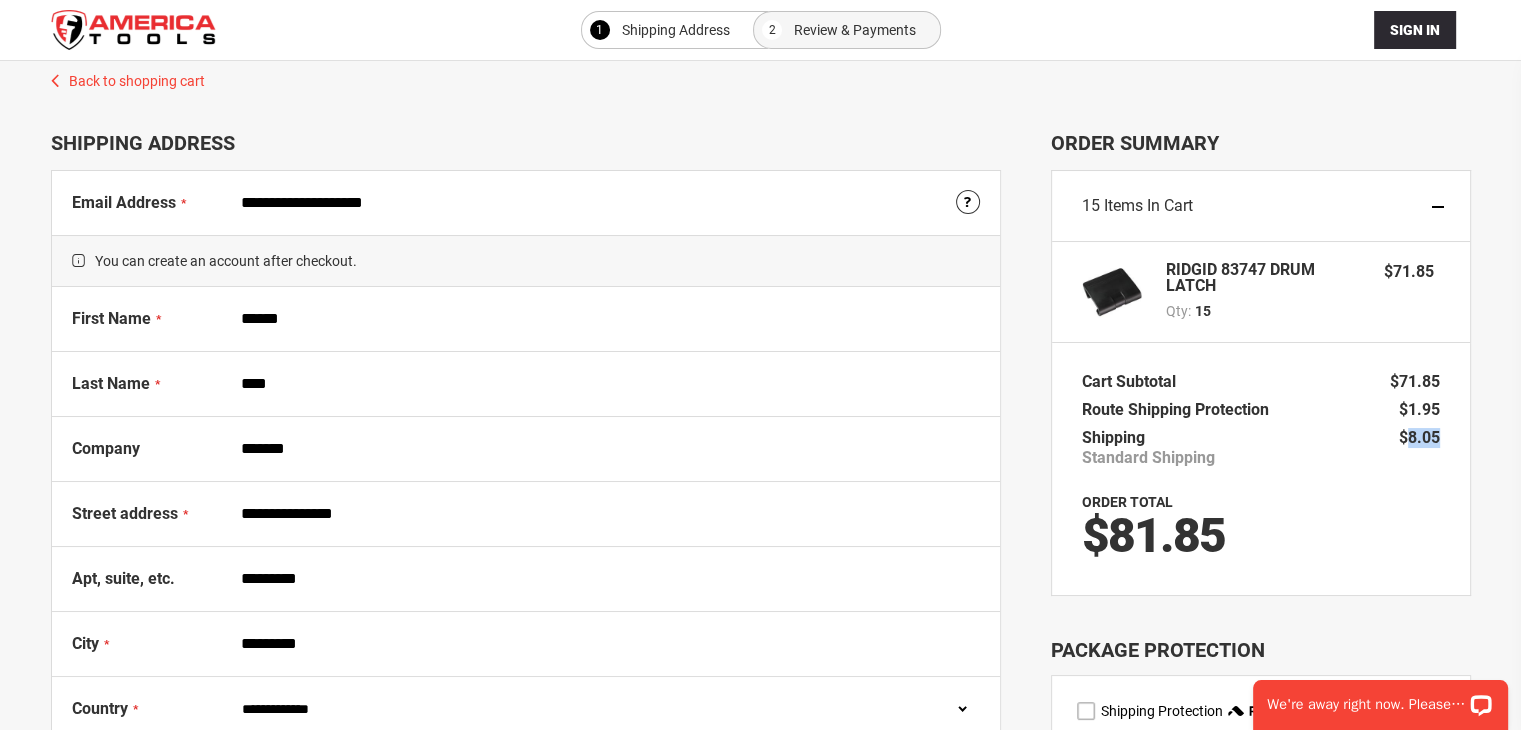 copy on "8.05" 